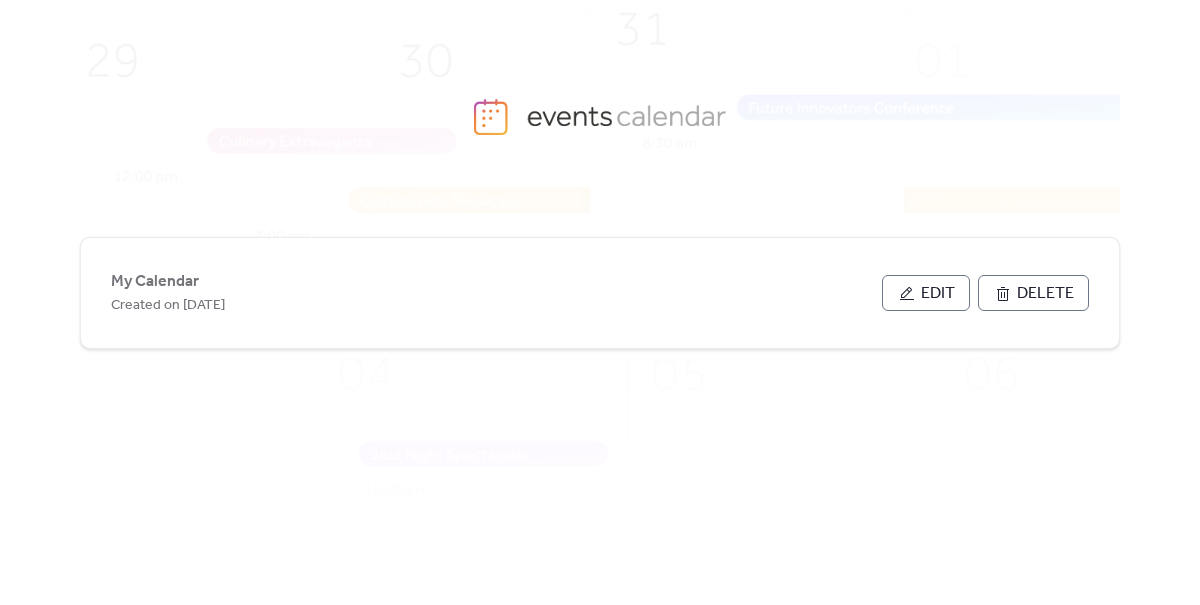 scroll, scrollTop: 0, scrollLeft: 0, axis: both 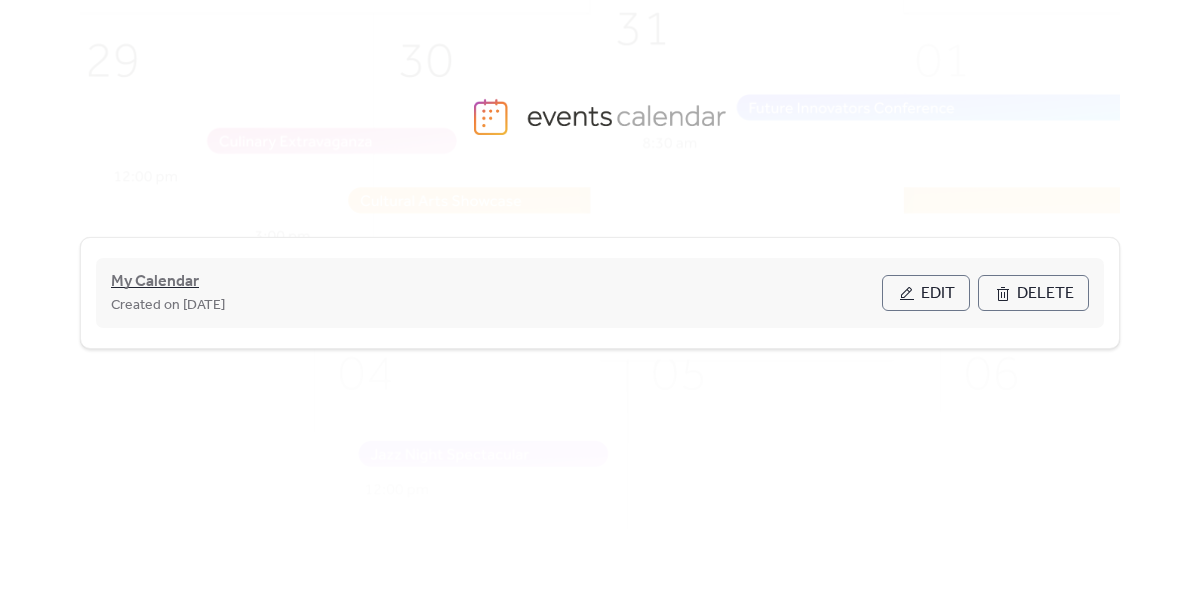 click on "My Calendar" at bounding box center (155, 282) 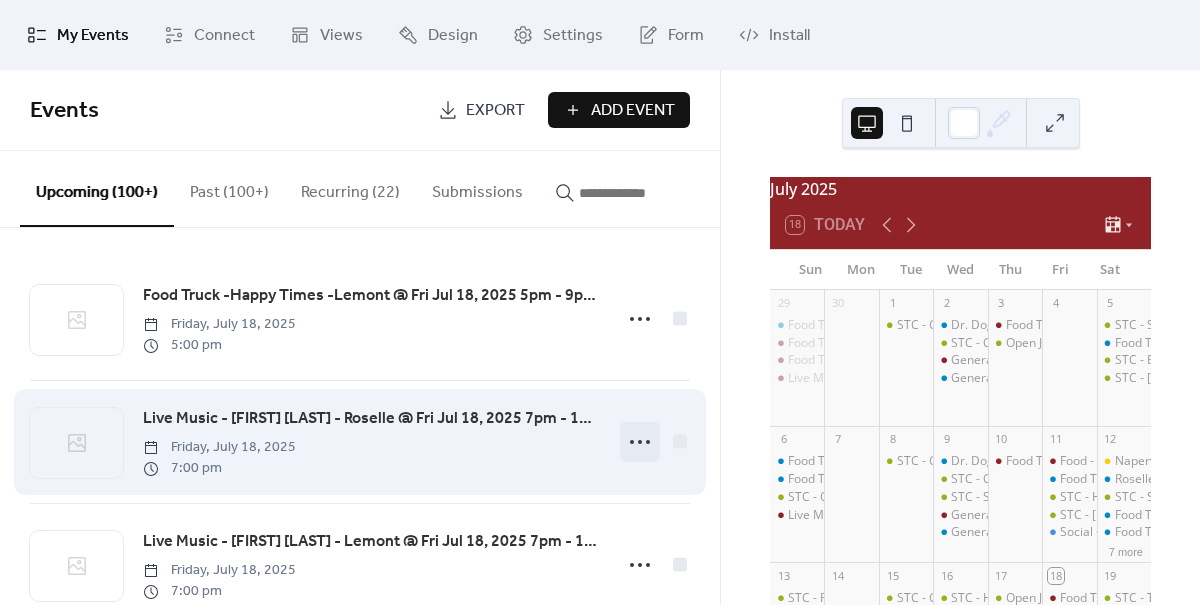 click 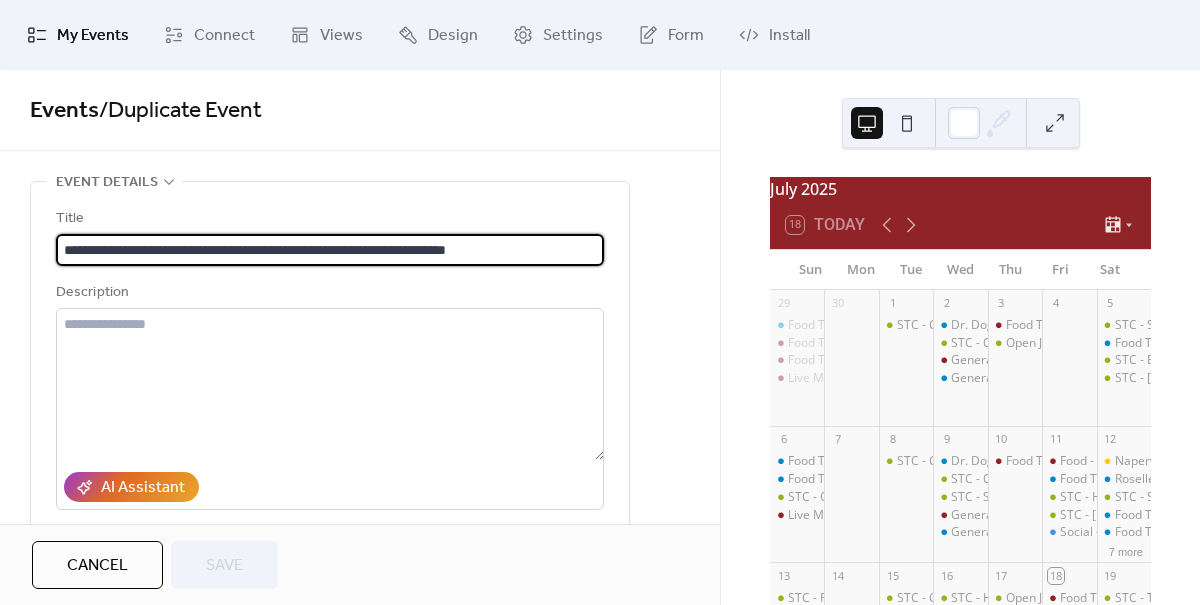 click on "**********" at bounding box center [330, 250] 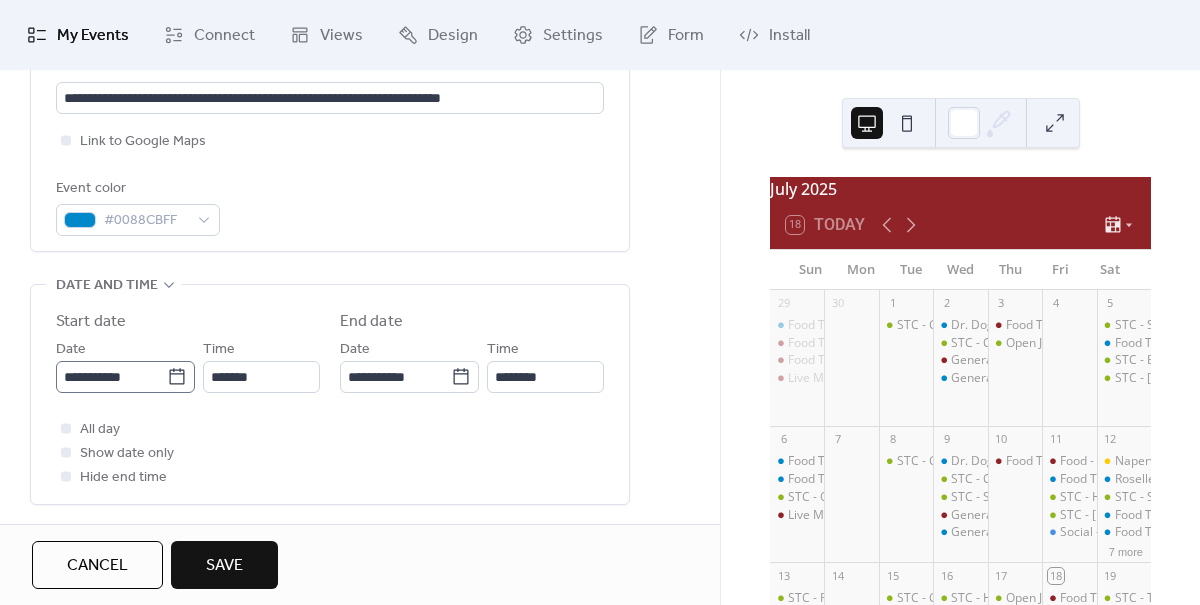 scroll, scrollTop: 487, scrollLeft: 0, axis: vertical 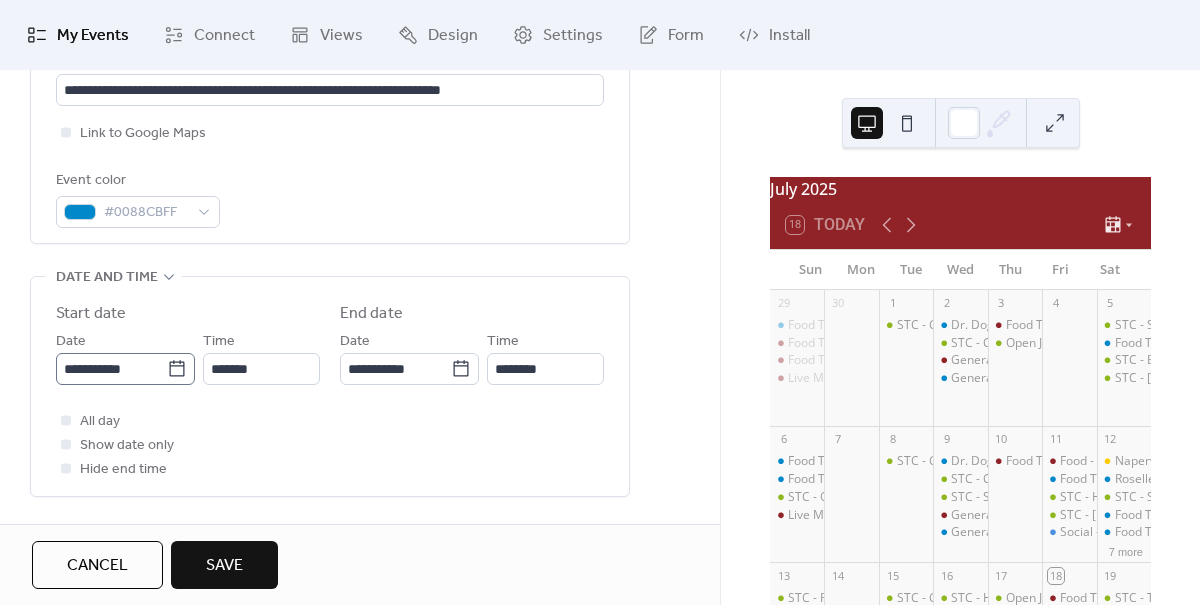 type on "**********" 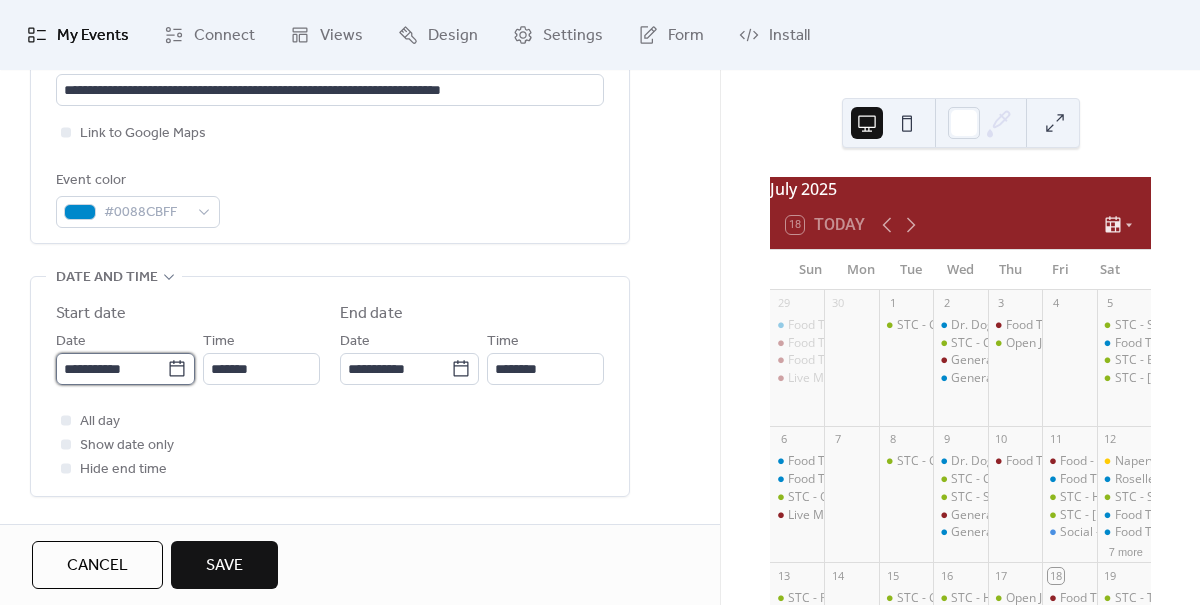 click on "**********" at bounding box center [111, 369] 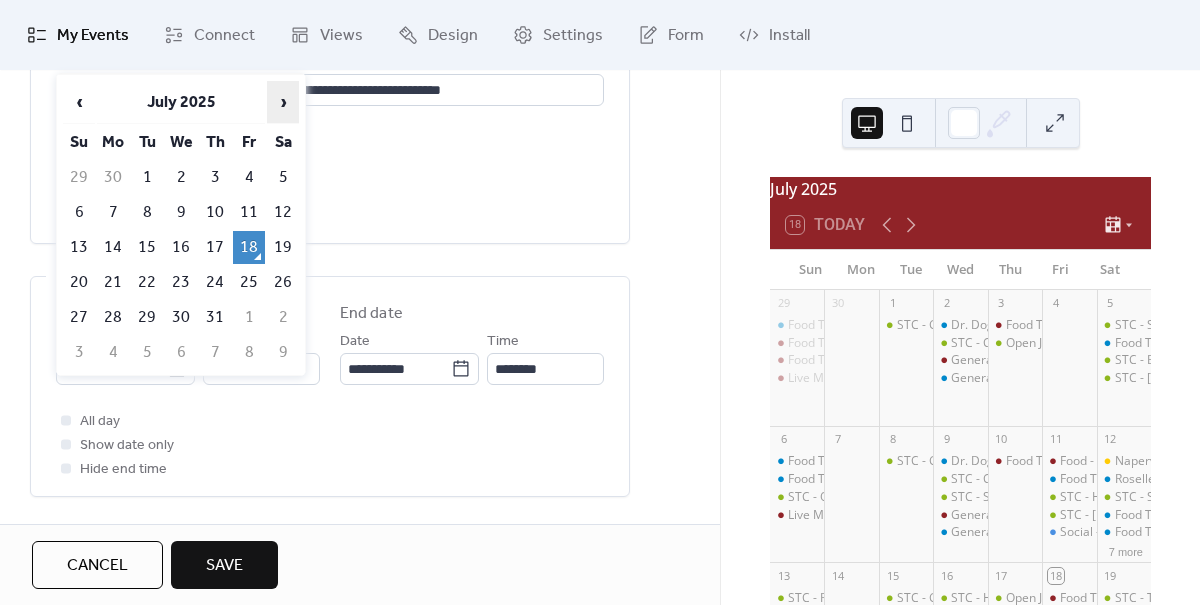 click on "›" at bounding box center [283, 102] 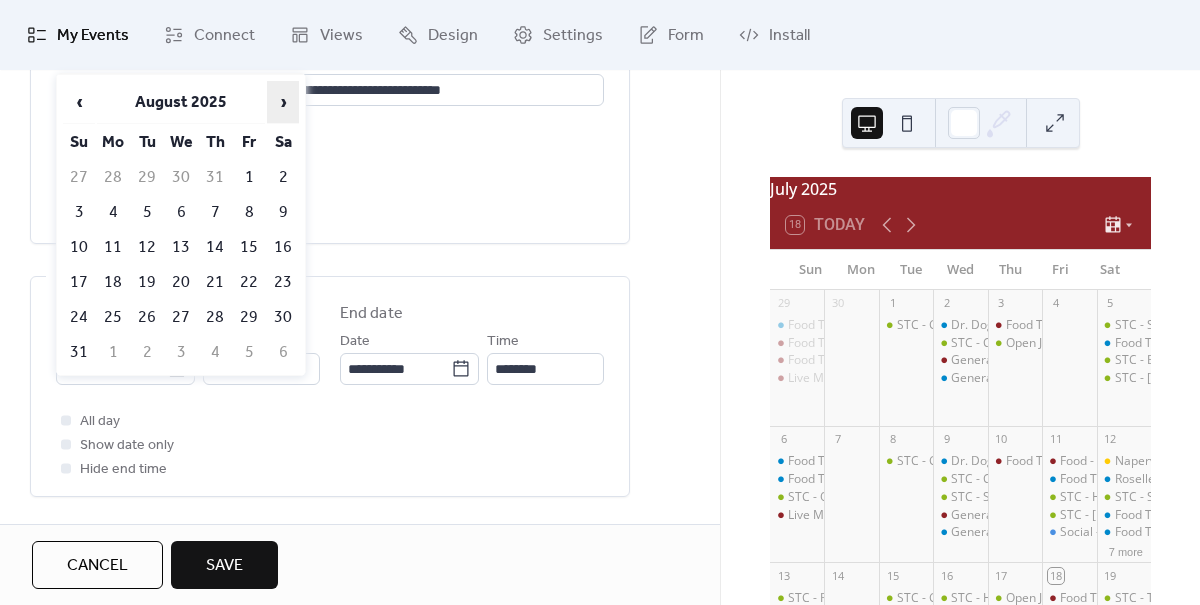 click on "›" at bounding box center [283, 102] 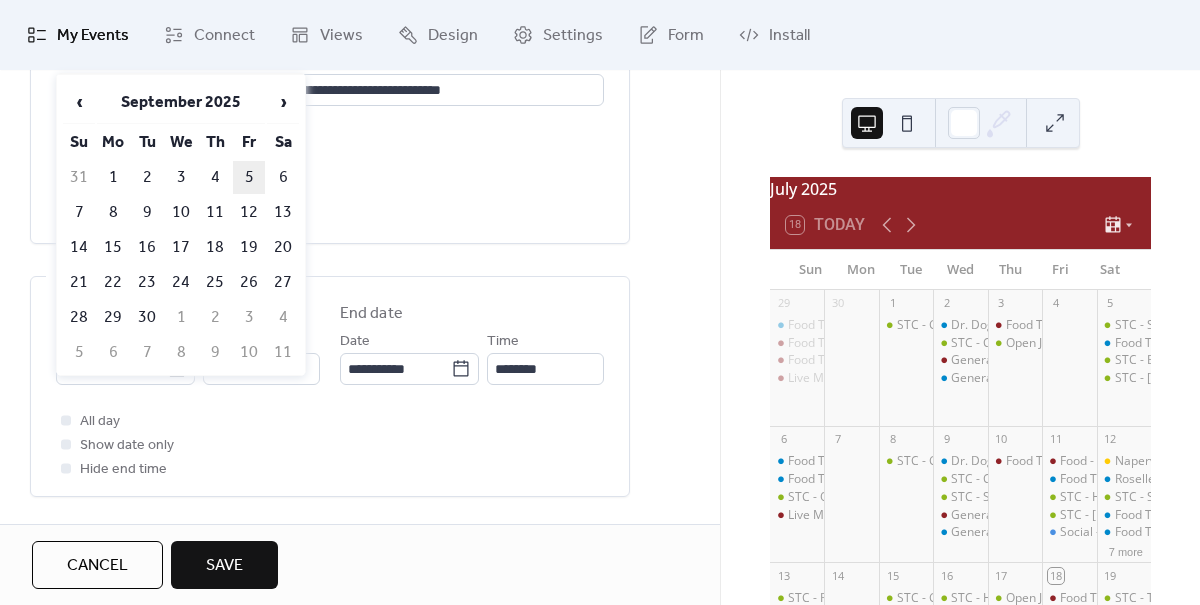 click on "5" at bounding box center (249, 177) 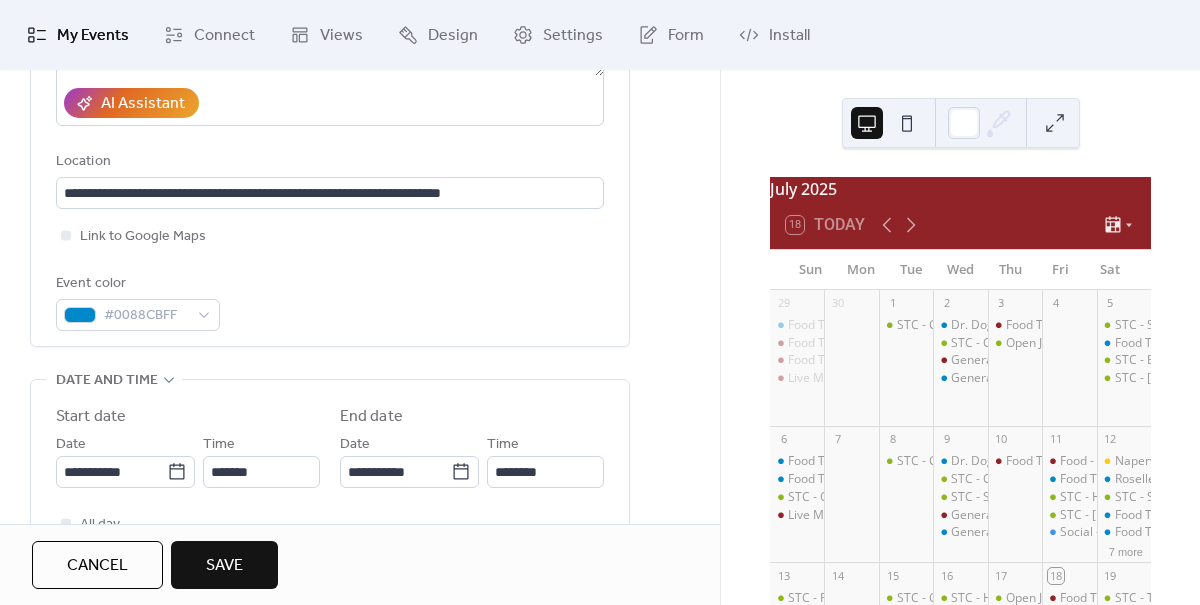 scroll, scrollTop: 667, scrollLeft: 0, axis: vertical 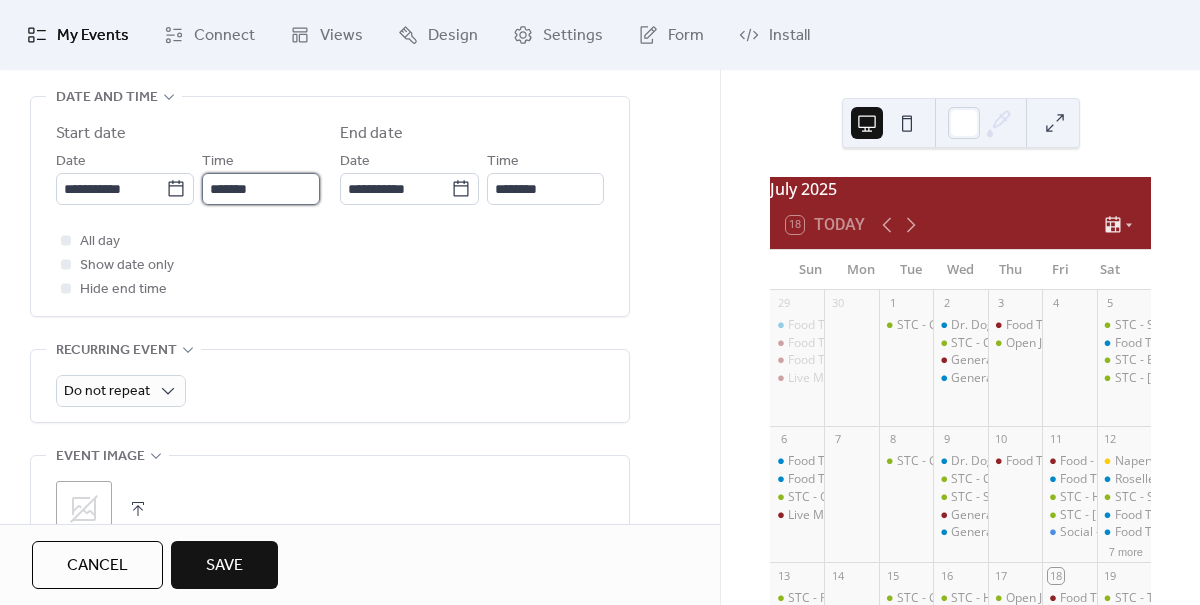 click on "*******" at bounding box center [261, 189] 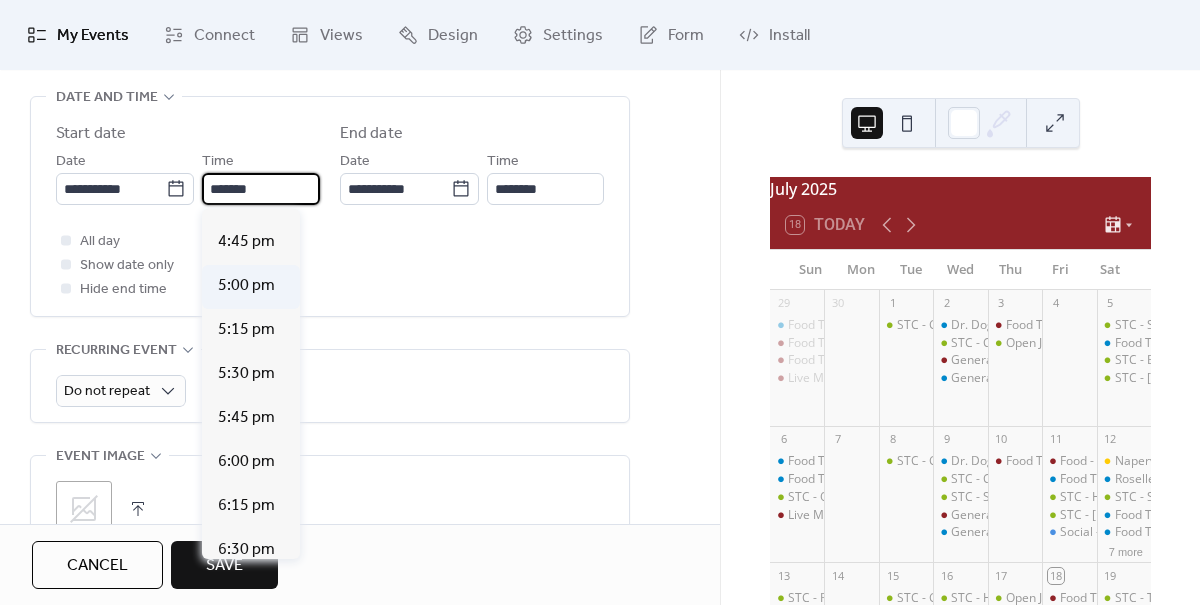 scroll, scrollTop: 2935, scrollLeft: 0, axis: vertical 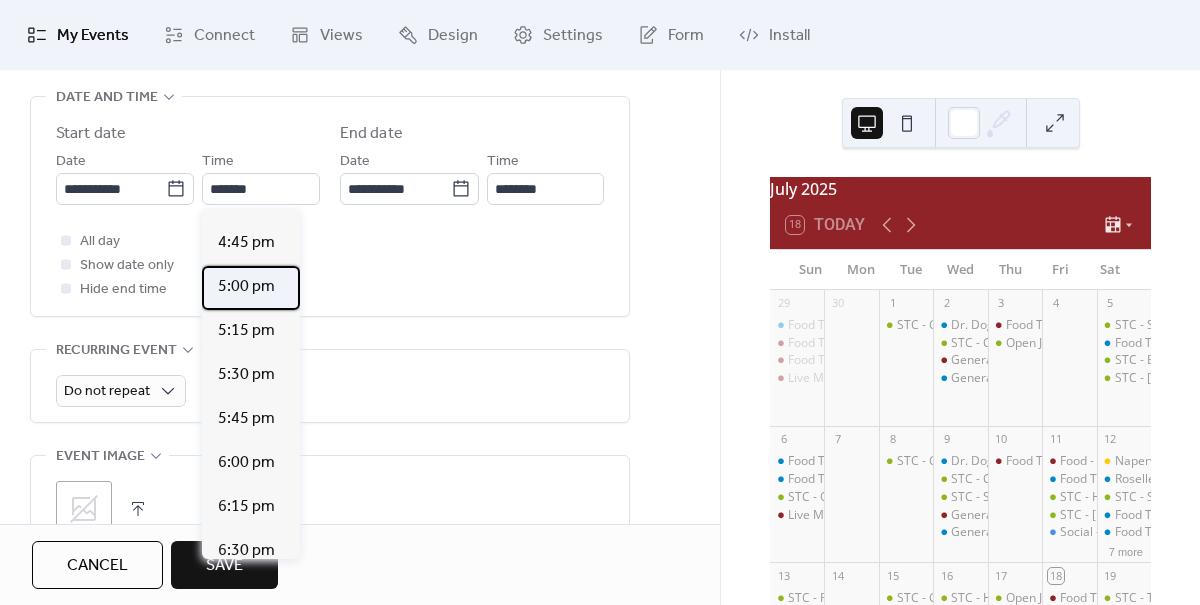 click on "5:00 pm" at bounding box center [246, 287] 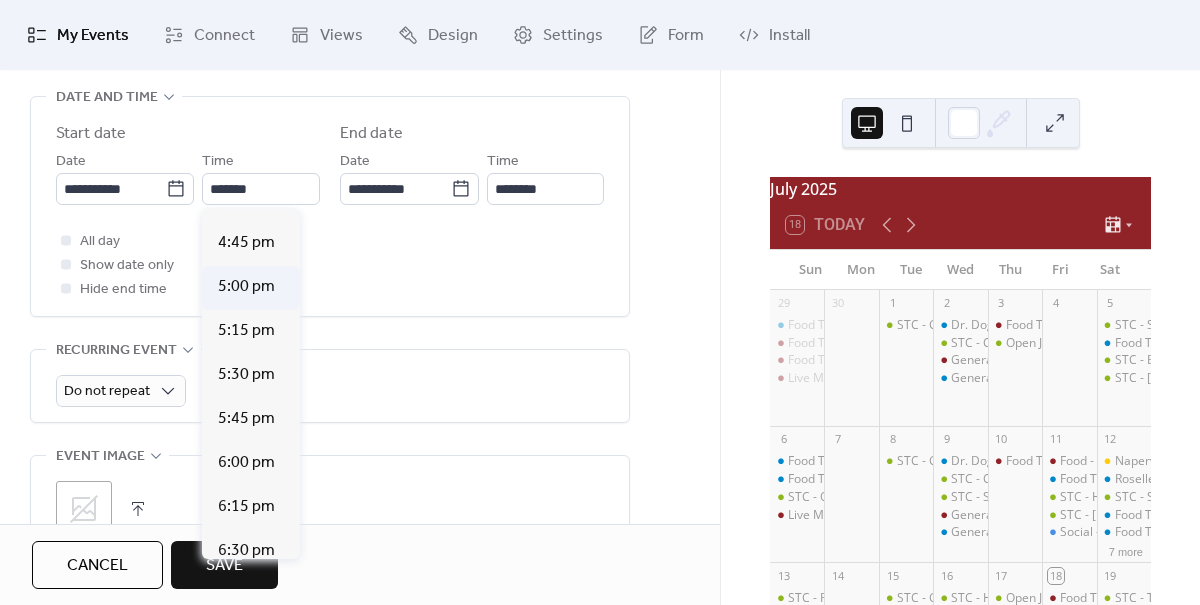 type on "*******" 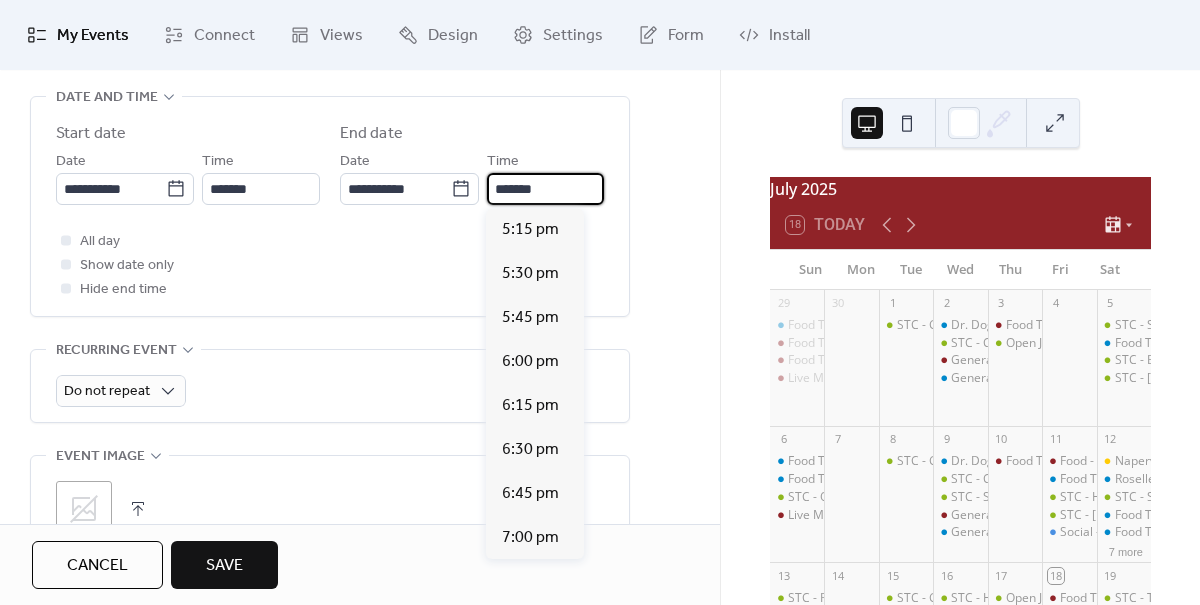click on "*******" at bounding box center [545, 189] 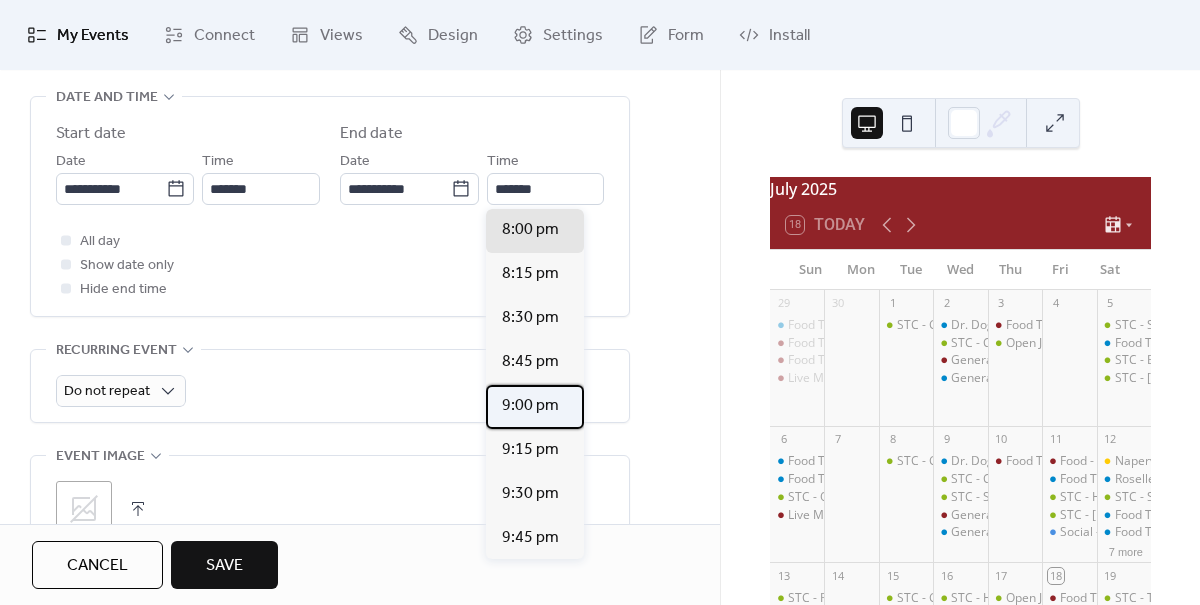 click on "9:00 pm" at bounding box center [530, 406] 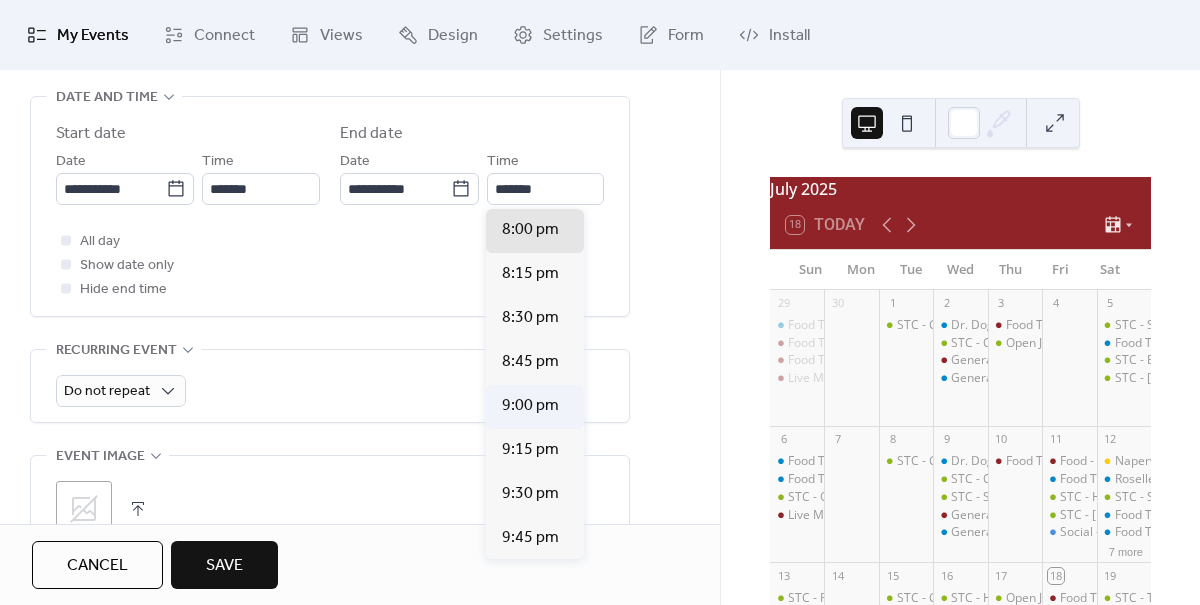 type on "*******" 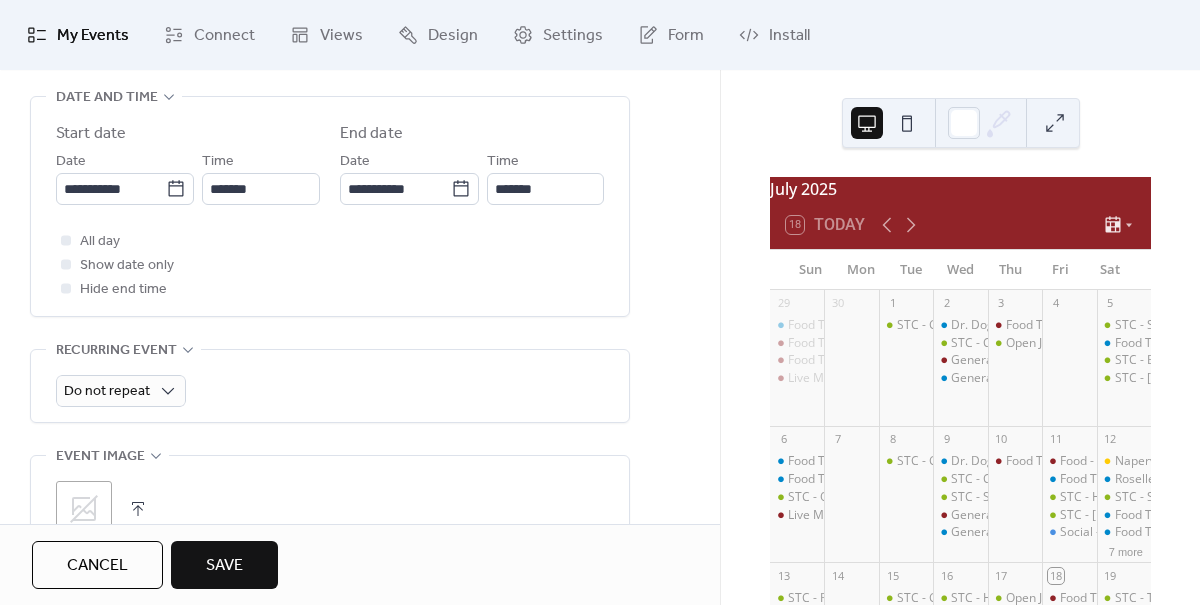 click on "Save" at bounding box center (224, 566) 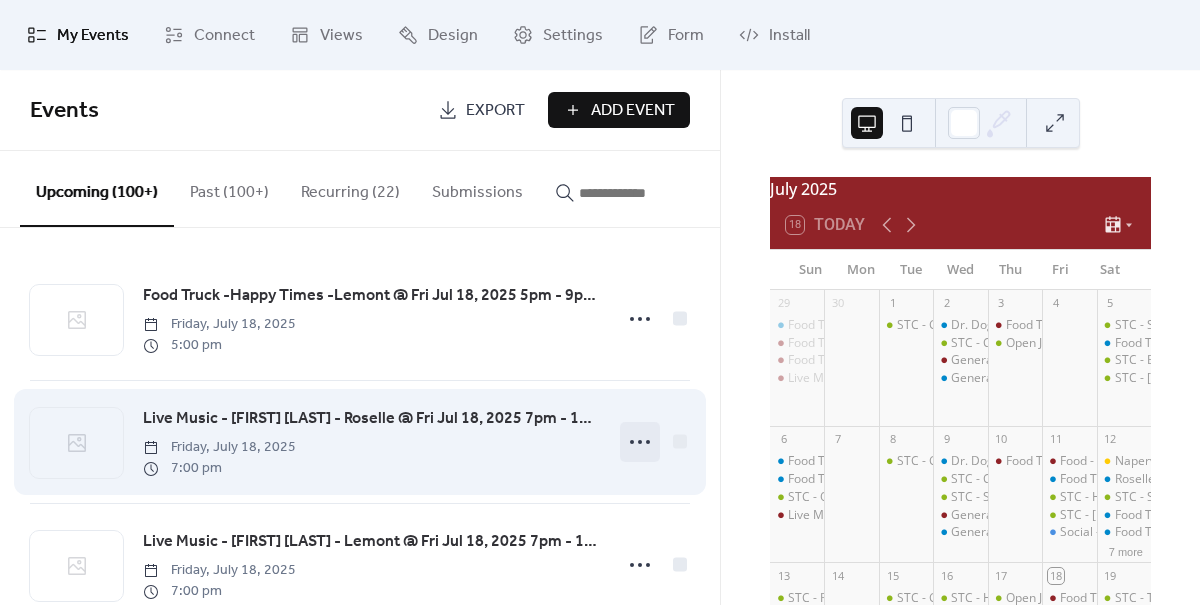 click 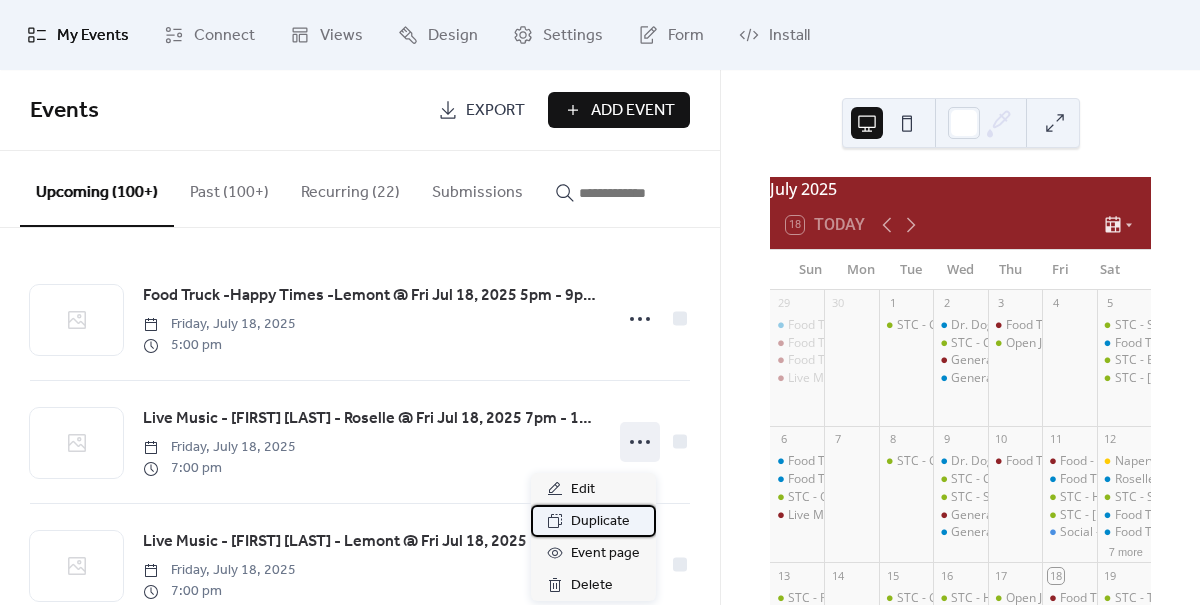 click on "Duplicate" at bounding box center (600, 522) 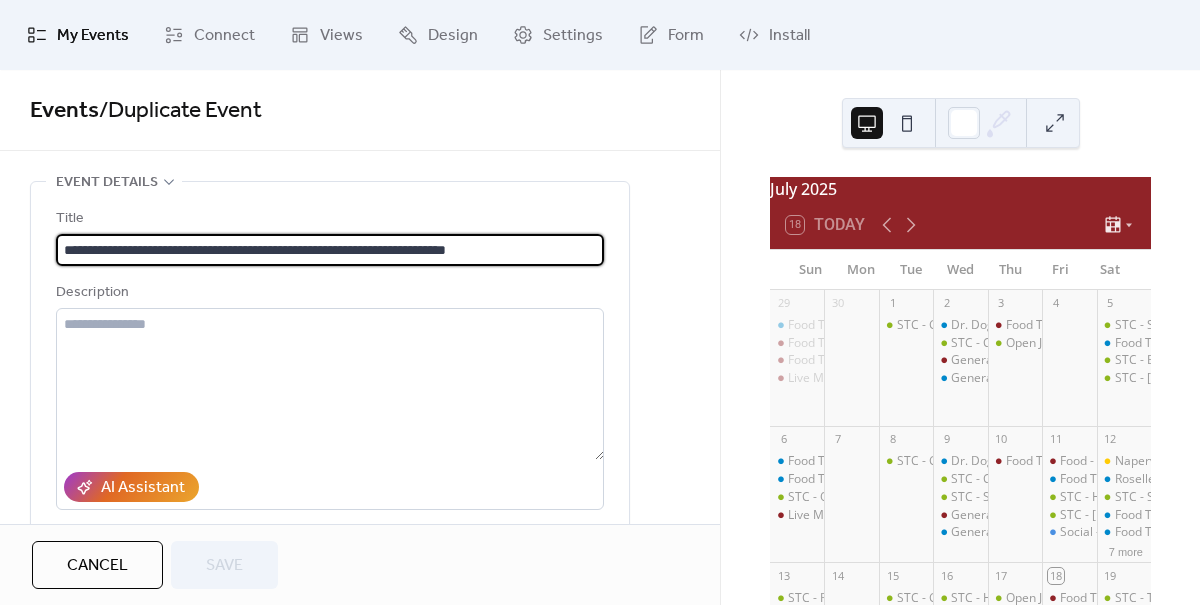 click on "**********" at bounding box center [330, 250] 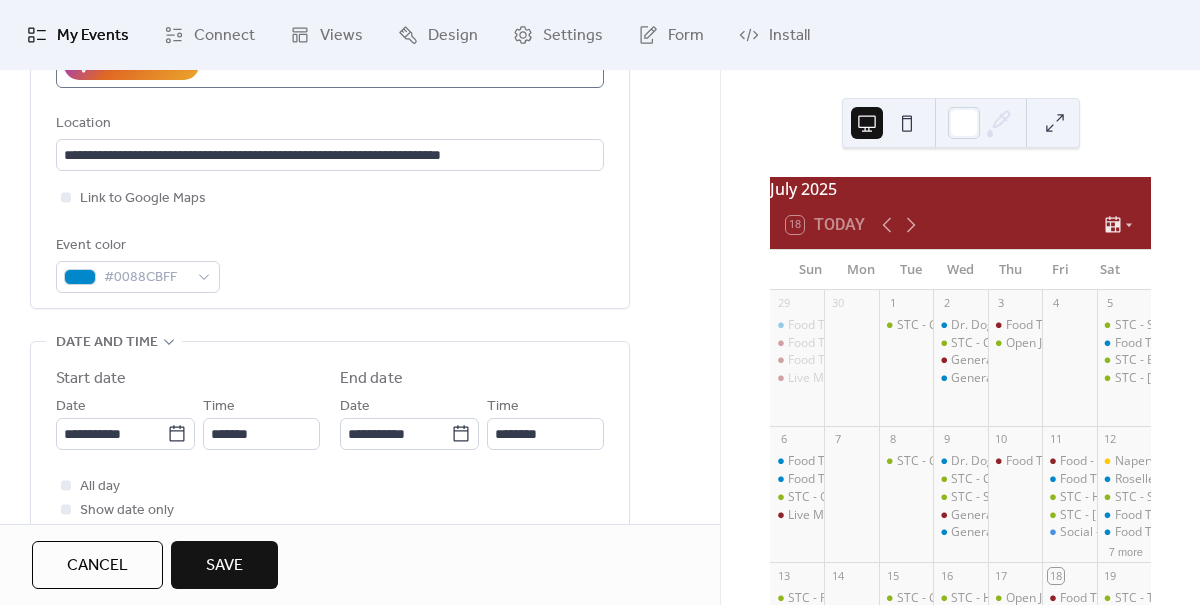 scroll, scrollTop: 531, scrollLeft: 0, axis: vertical 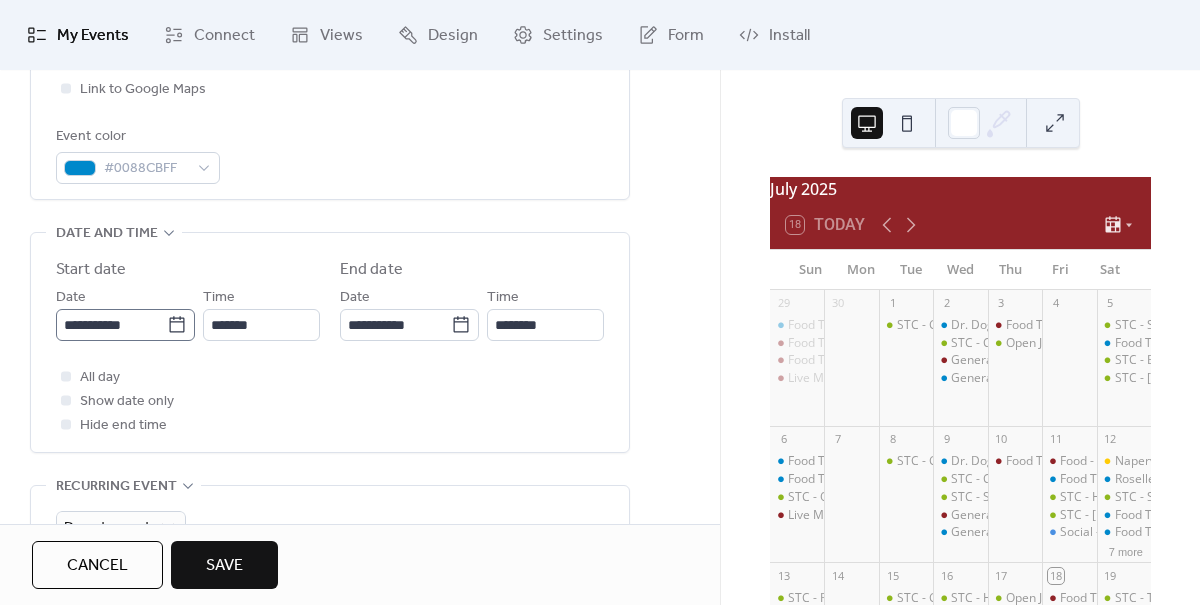 type on "**********" 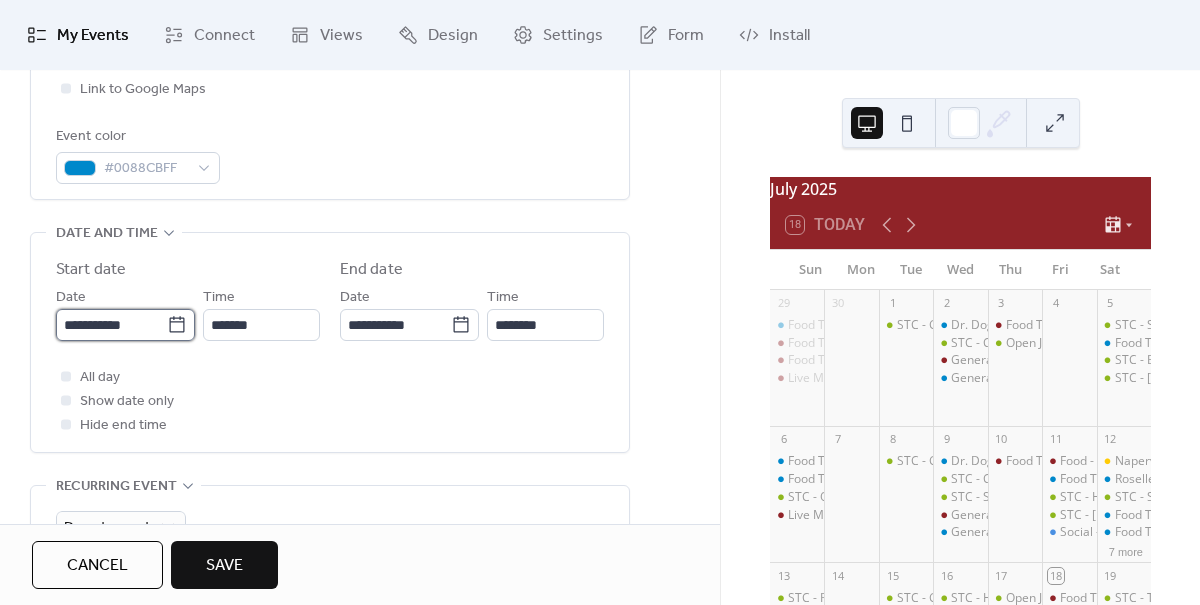 click on "**********" at bounding box center (111, 325) 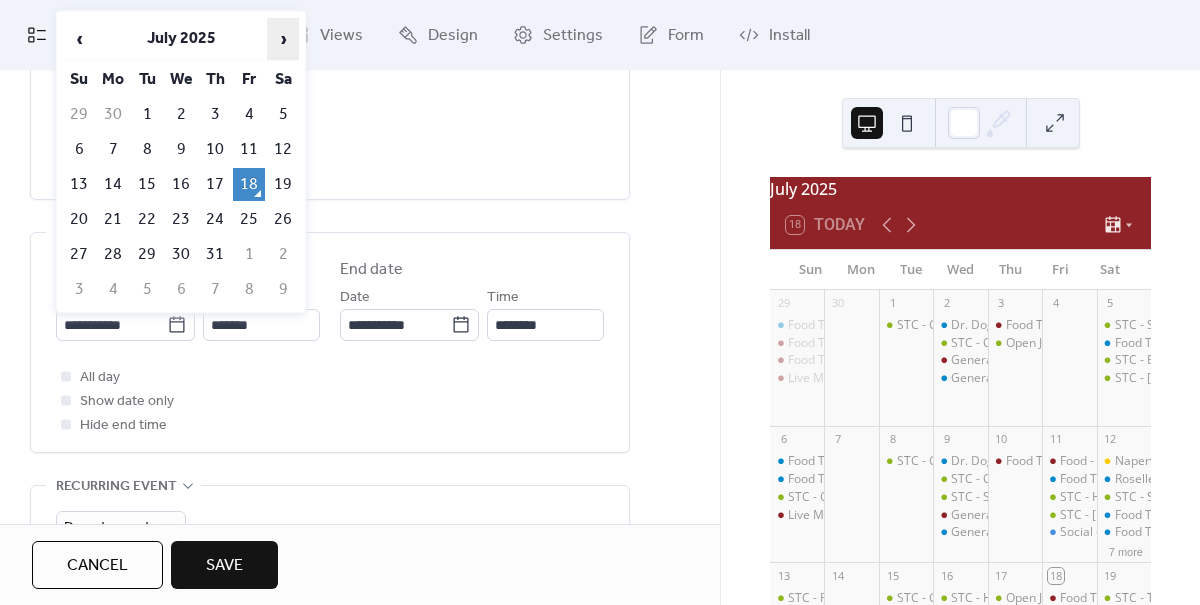 click on "›" at bounding box center (283, 39) 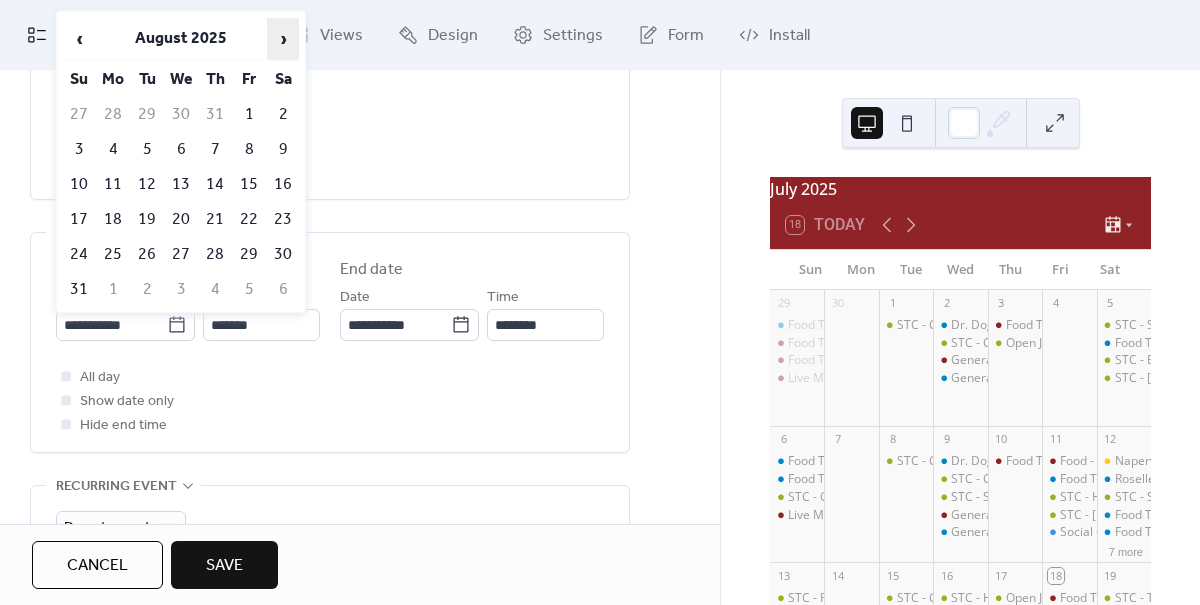 click on "›" at bounding box center (283, 39) 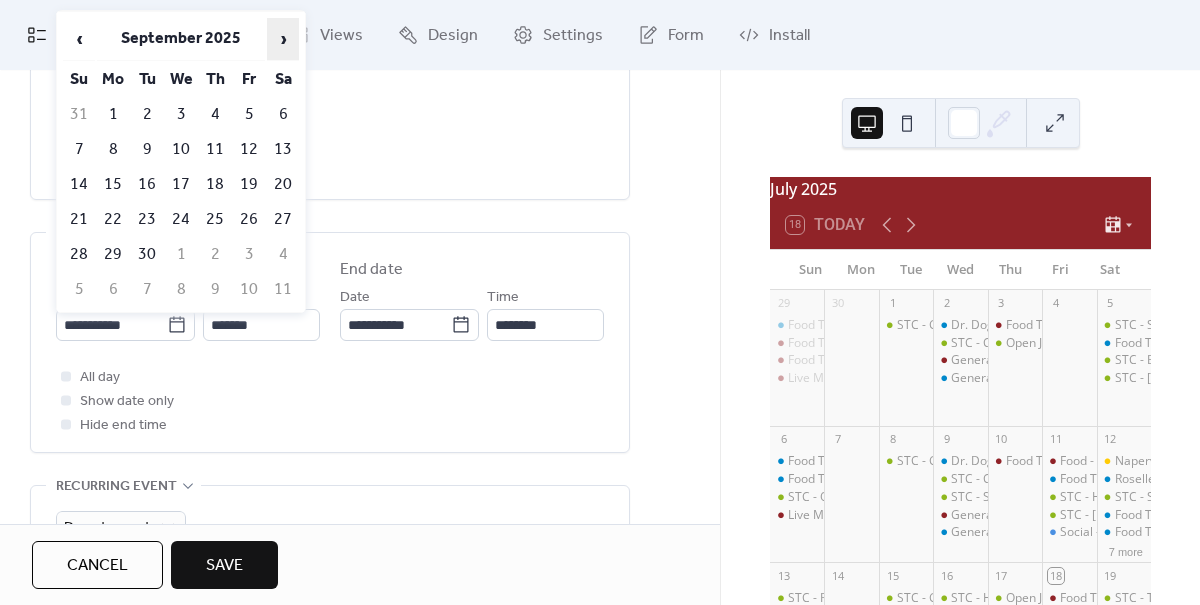 click on "›" at bounding box center (283, 39) 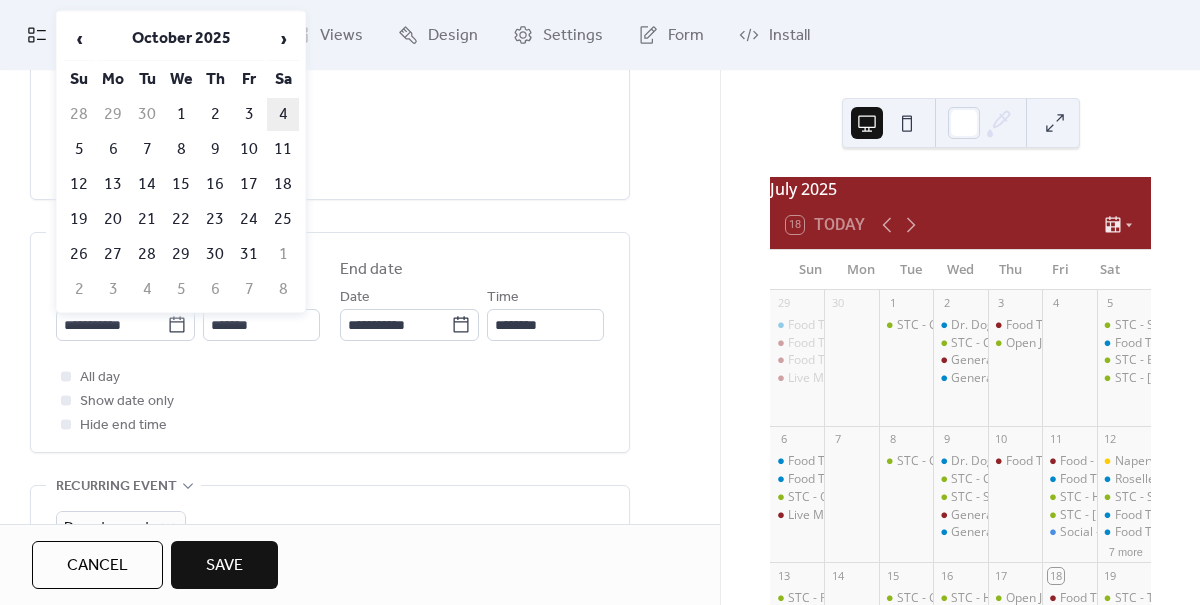 click on "4" at bounding box center (283, 114) 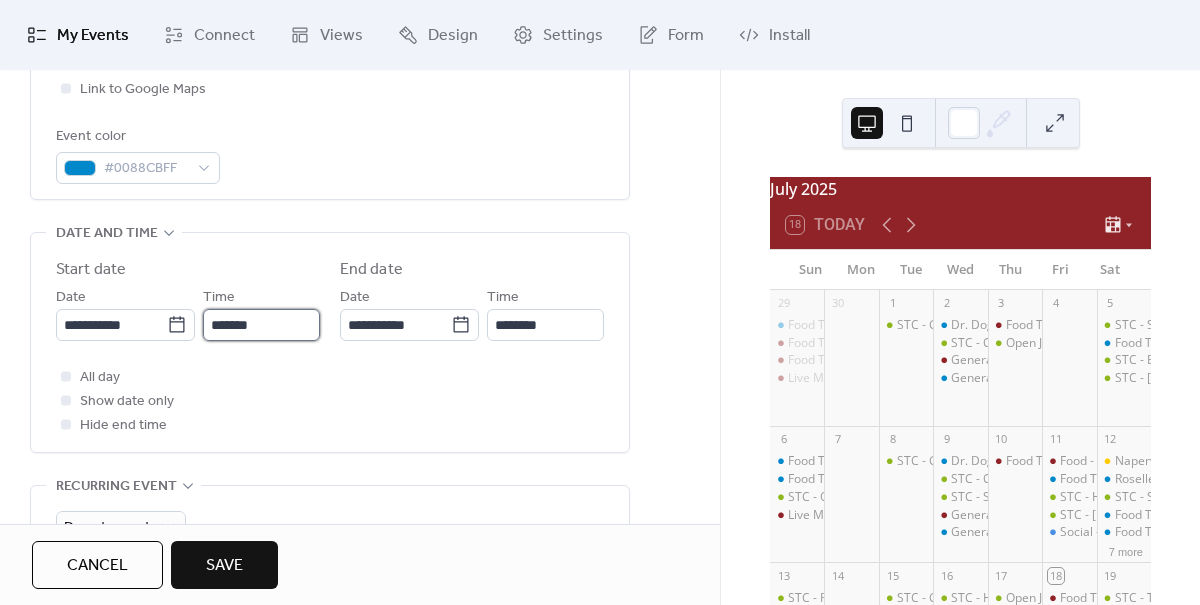 click on "*******" at bounding box center (261, 325) 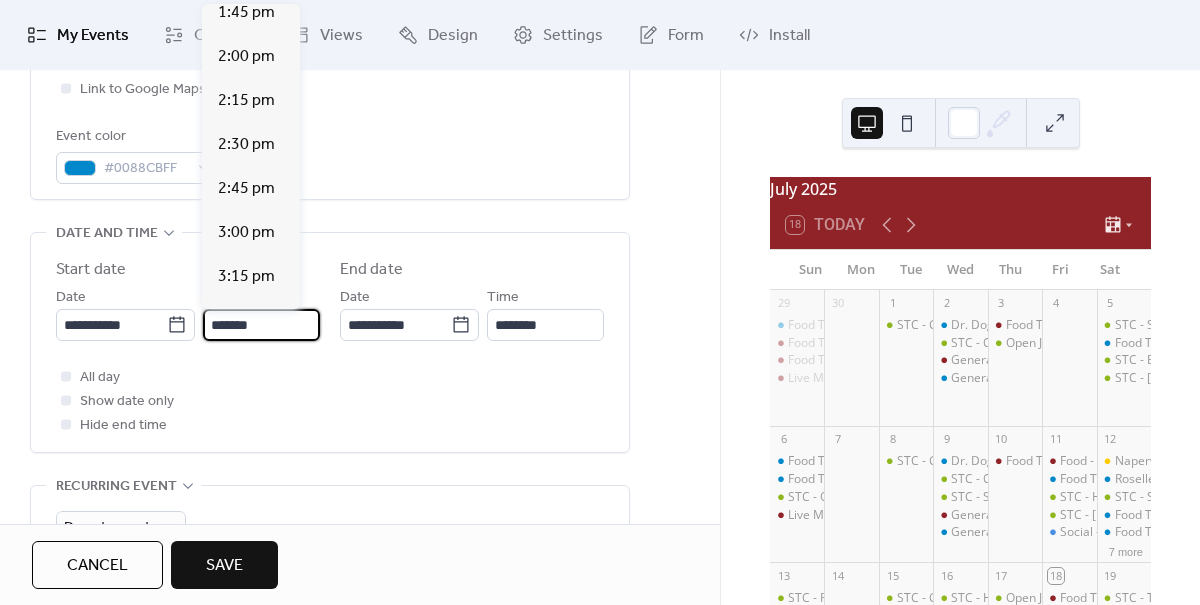 scroll, scrollTop: 2403, scrollLeft: 0, axis: vertical 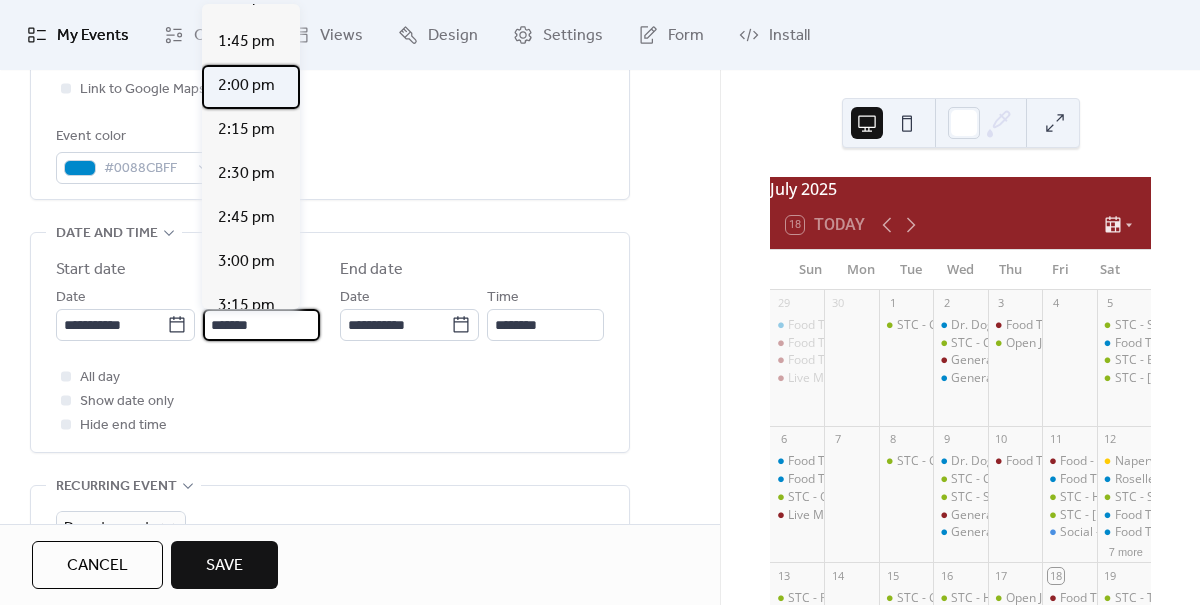 click on "2:00 pm" at bounding box center (246, 86) 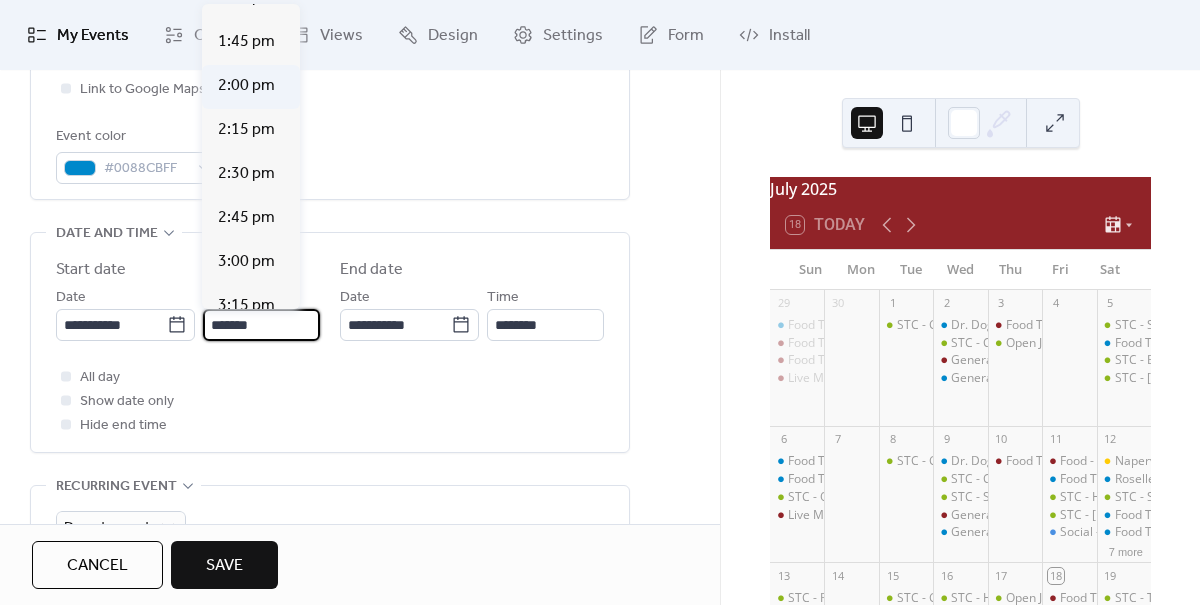 type on "*******" 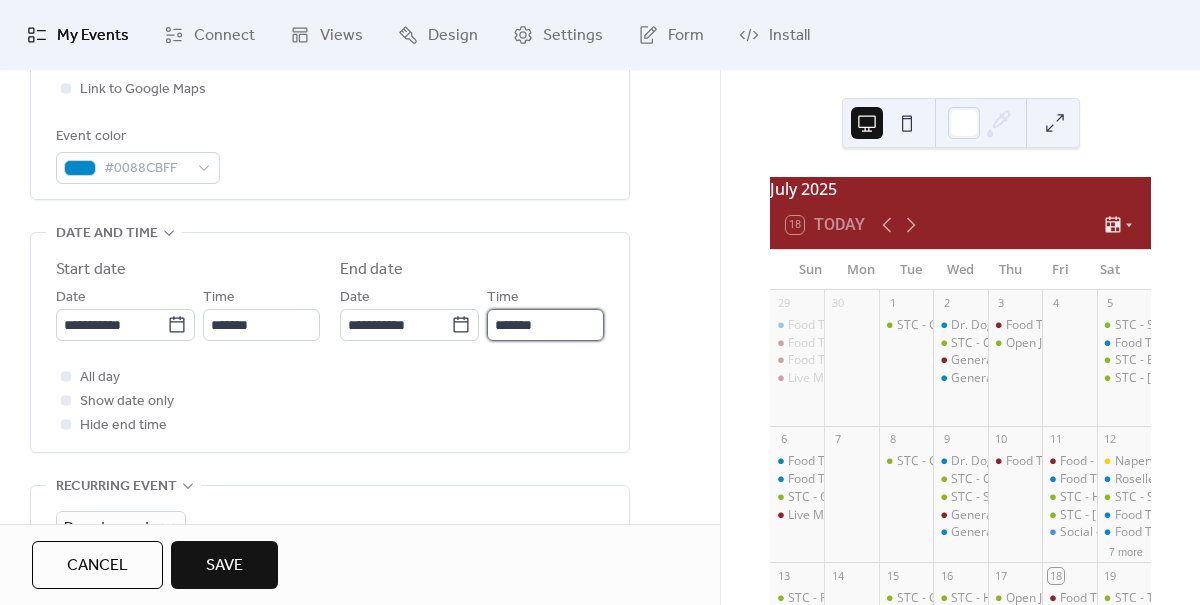 click on "*******" at bounding box center [545, 325] 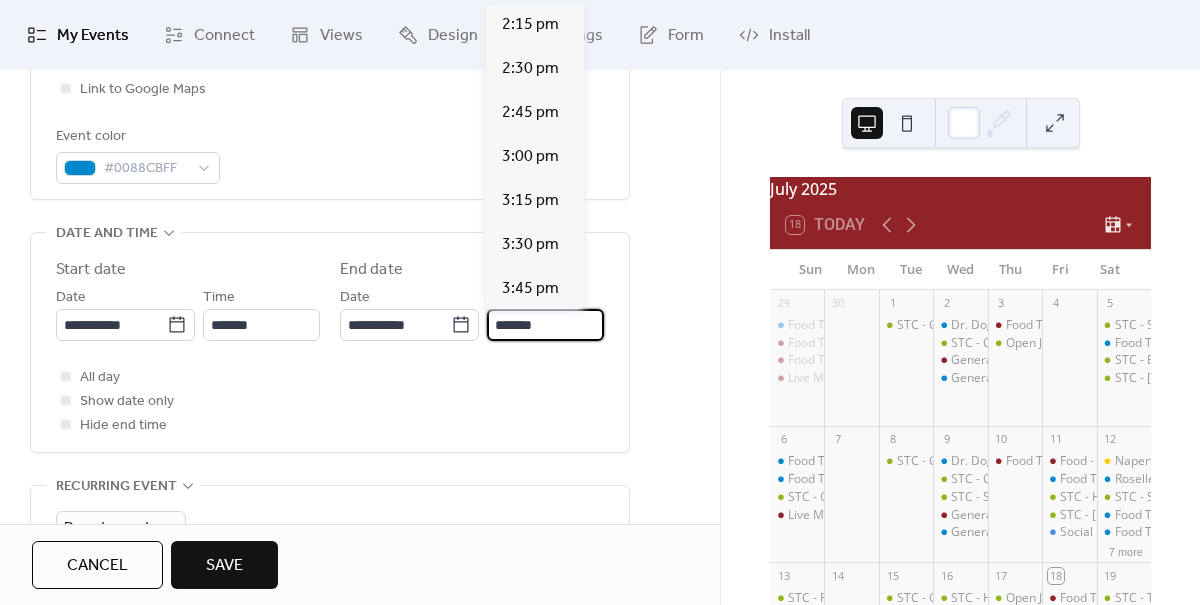 scroll, scrollTop: 484, scrollLeft: 0, axis: vertical 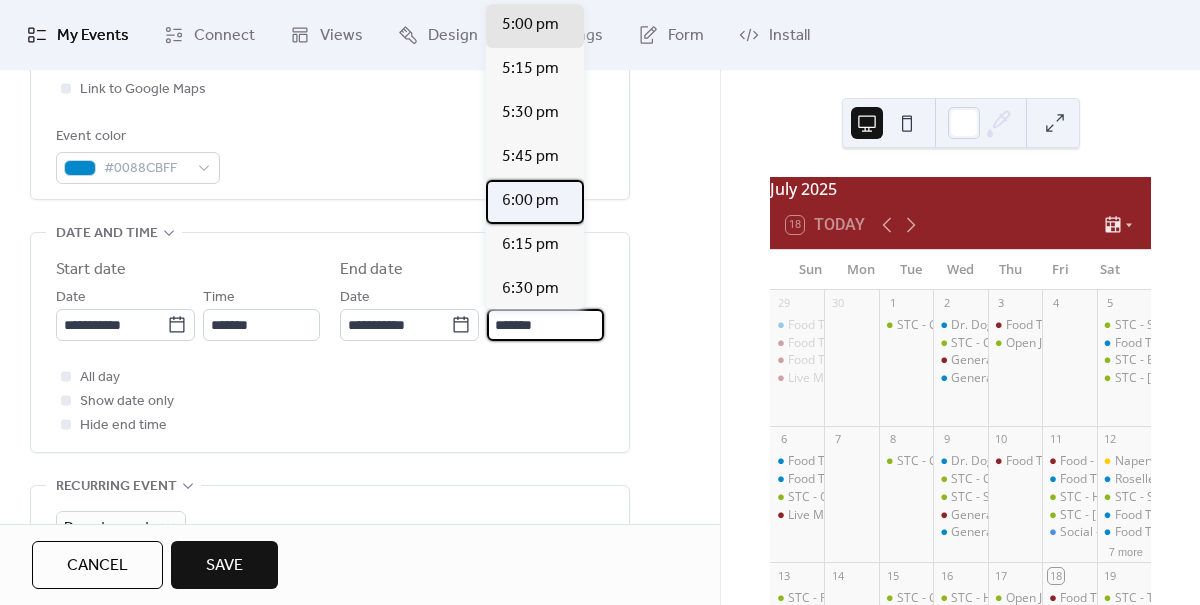 click on "6:00 pm" at bounding box center [530, 201] 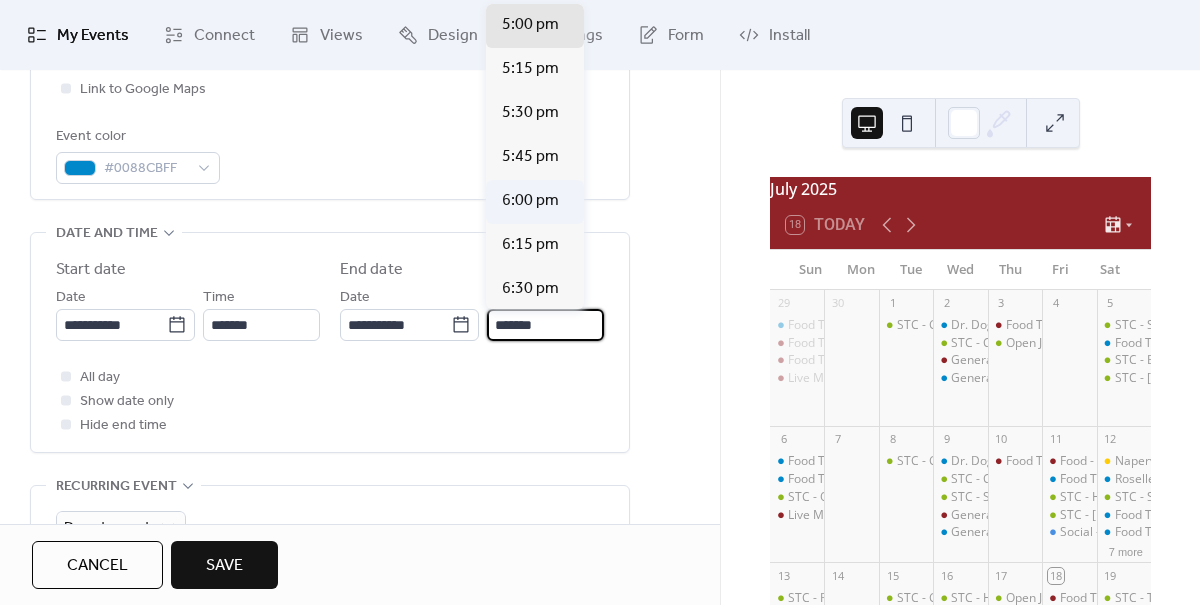 type on "*******" 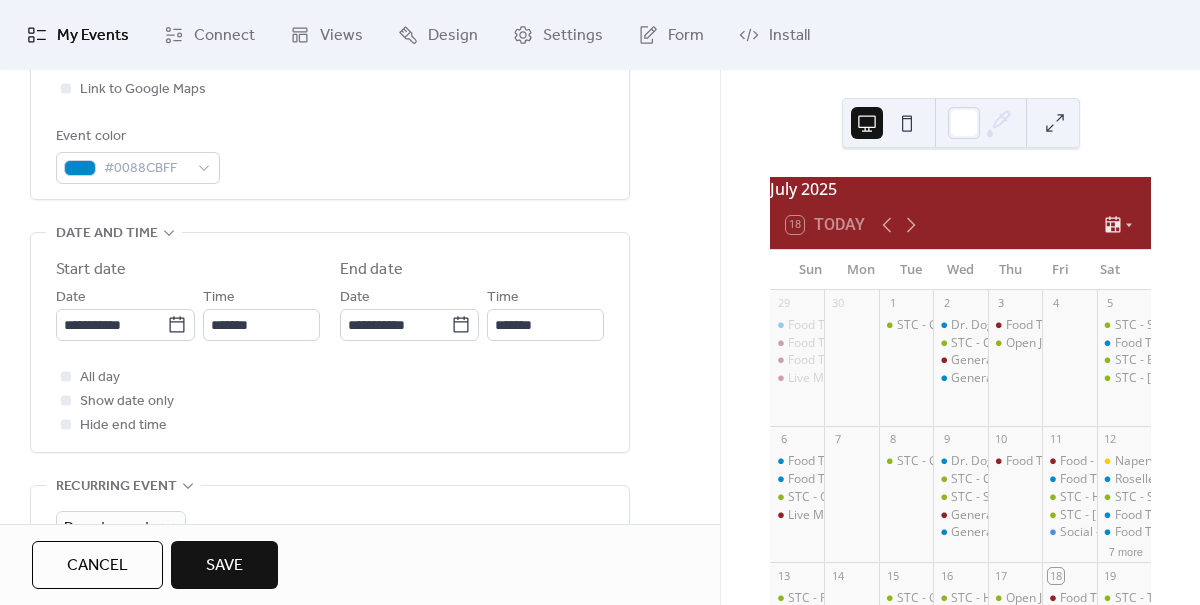 click on "Save" at bounding box center (224, 566) 